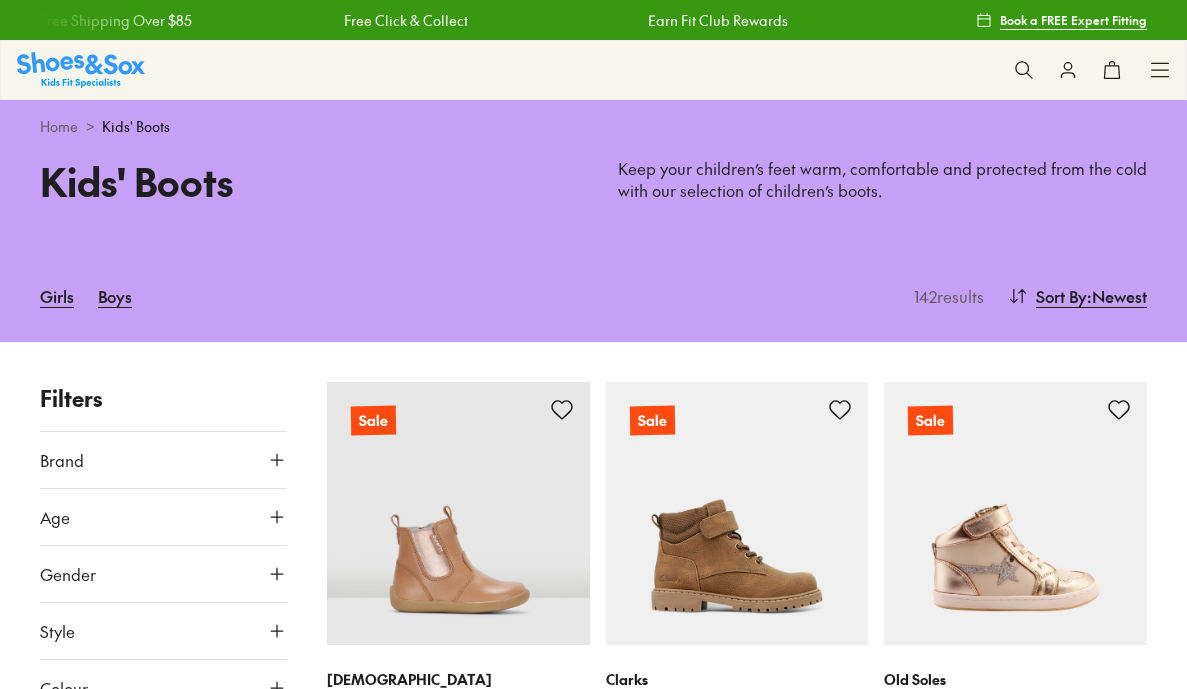 scroll, scrollTop: 0, scrollLeft: 0, axis: both 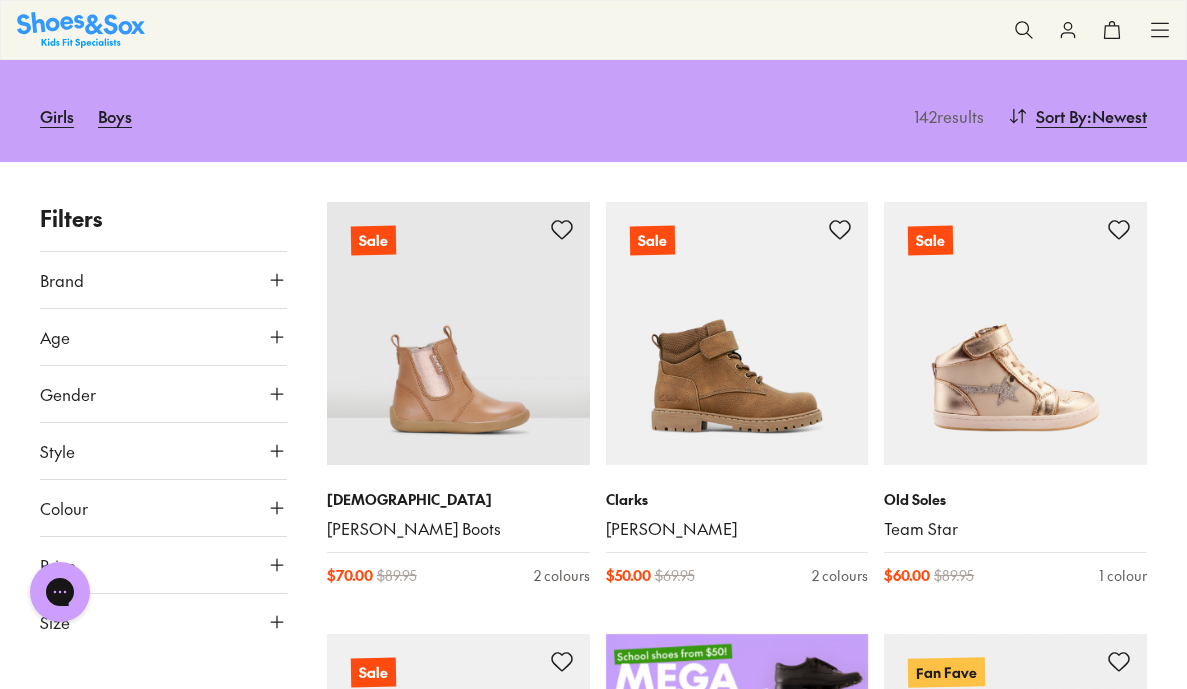 click on "Colour" at bounding box center [163, 508] 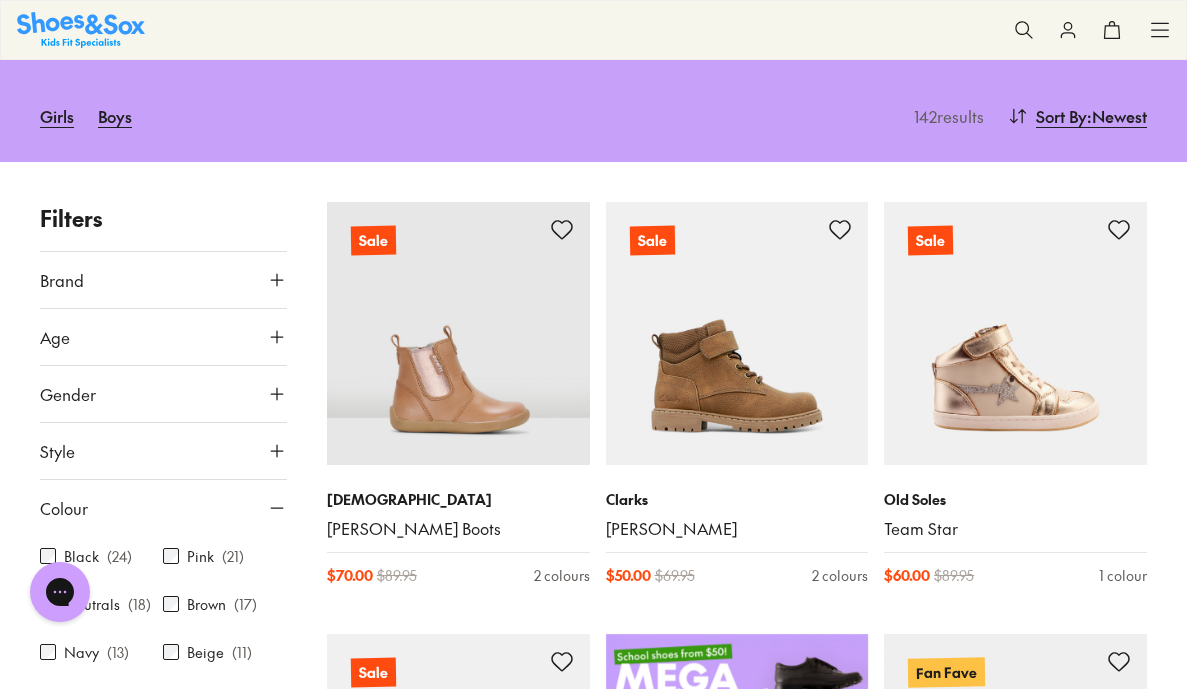 click on "Chat with us" at bounding box center [60, 592] 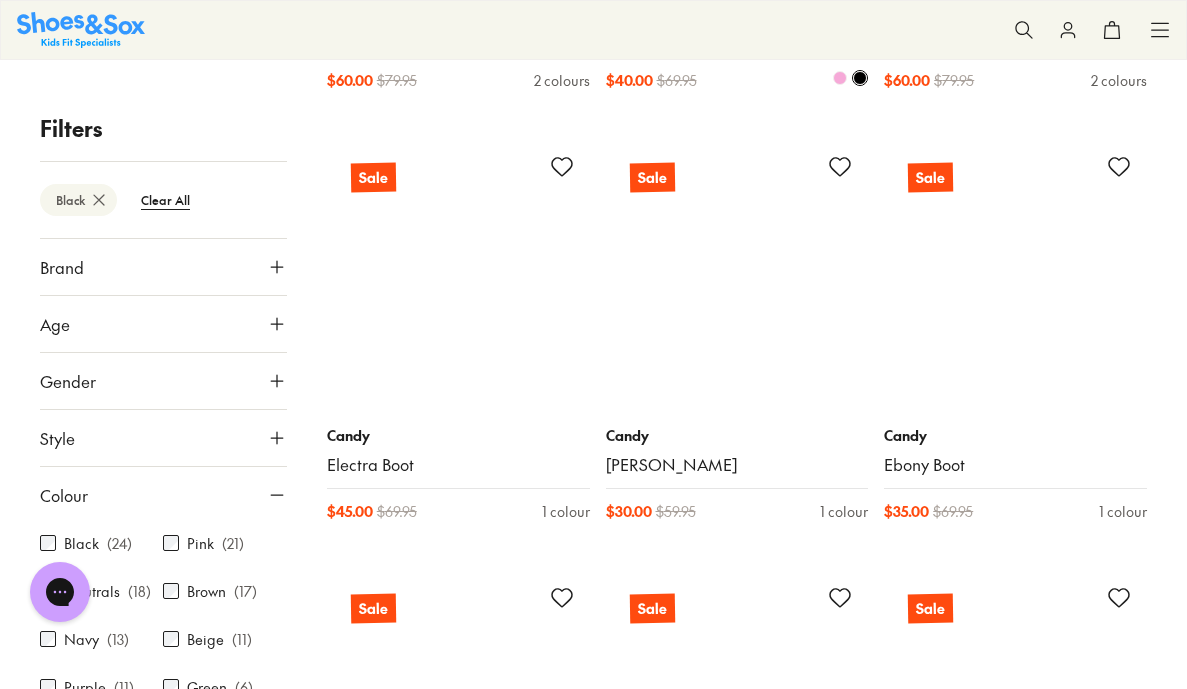 scroll, scrollTop: 1972, scrollLeft: 0, axis: vertical 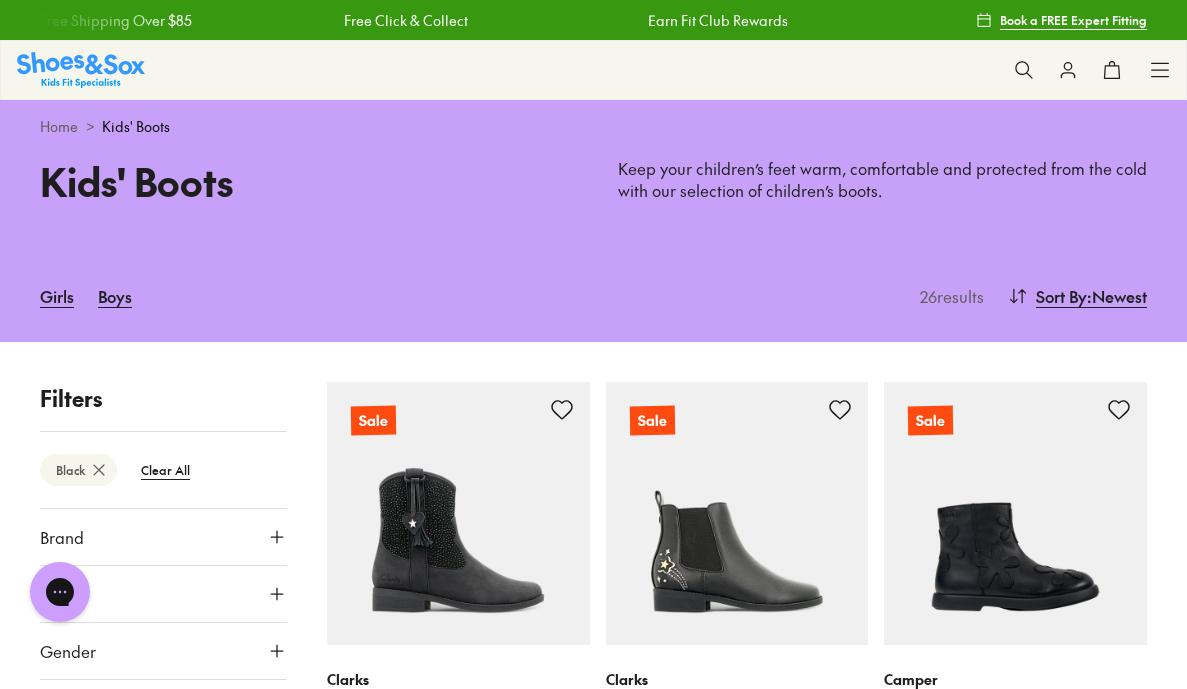 click at bounding box center (81, 69) 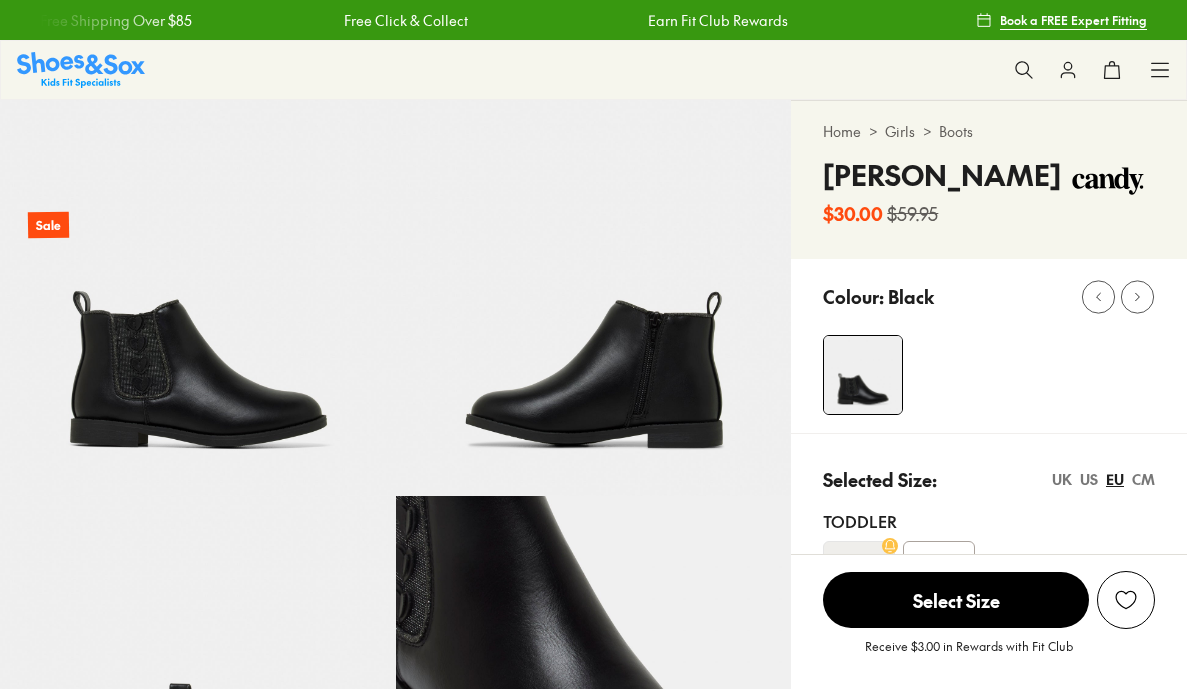 select on "*" 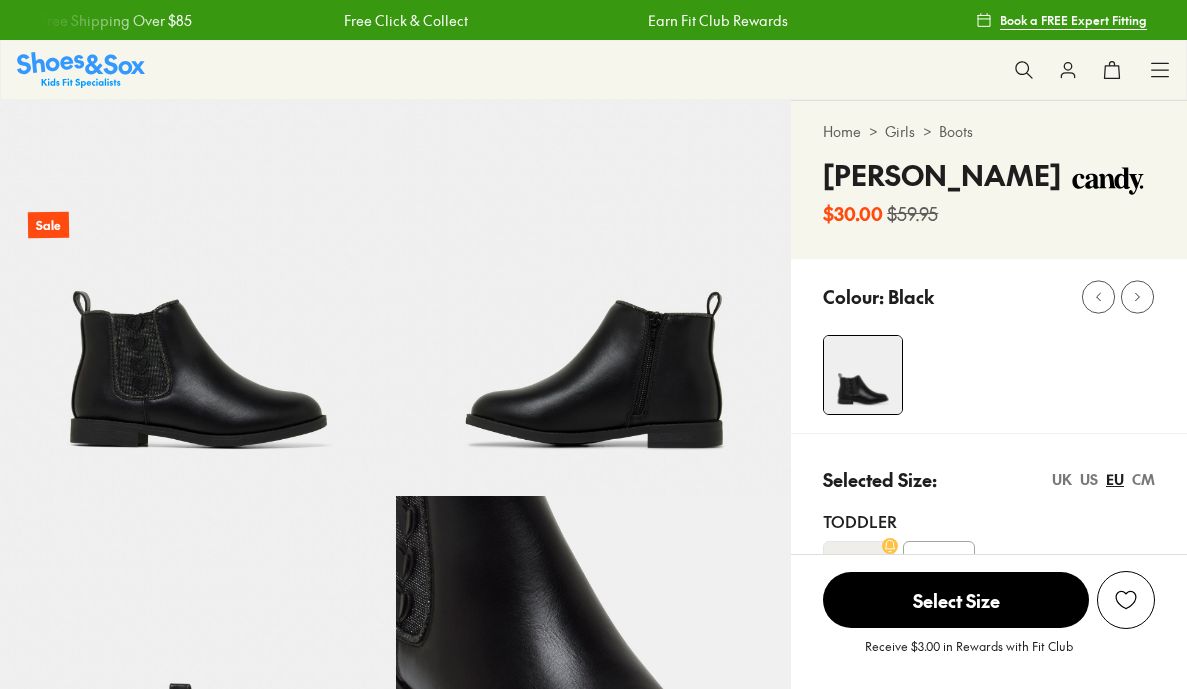 scroll, scrollTop: 0, scrollLeft: 0, axis: both 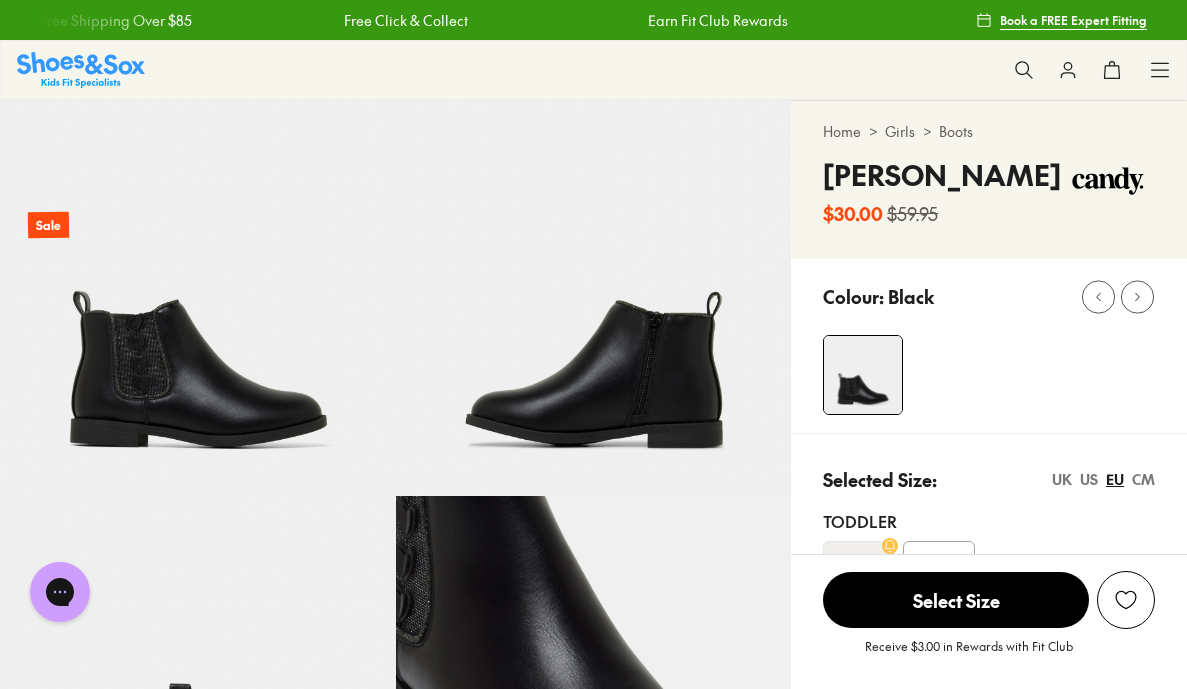 click 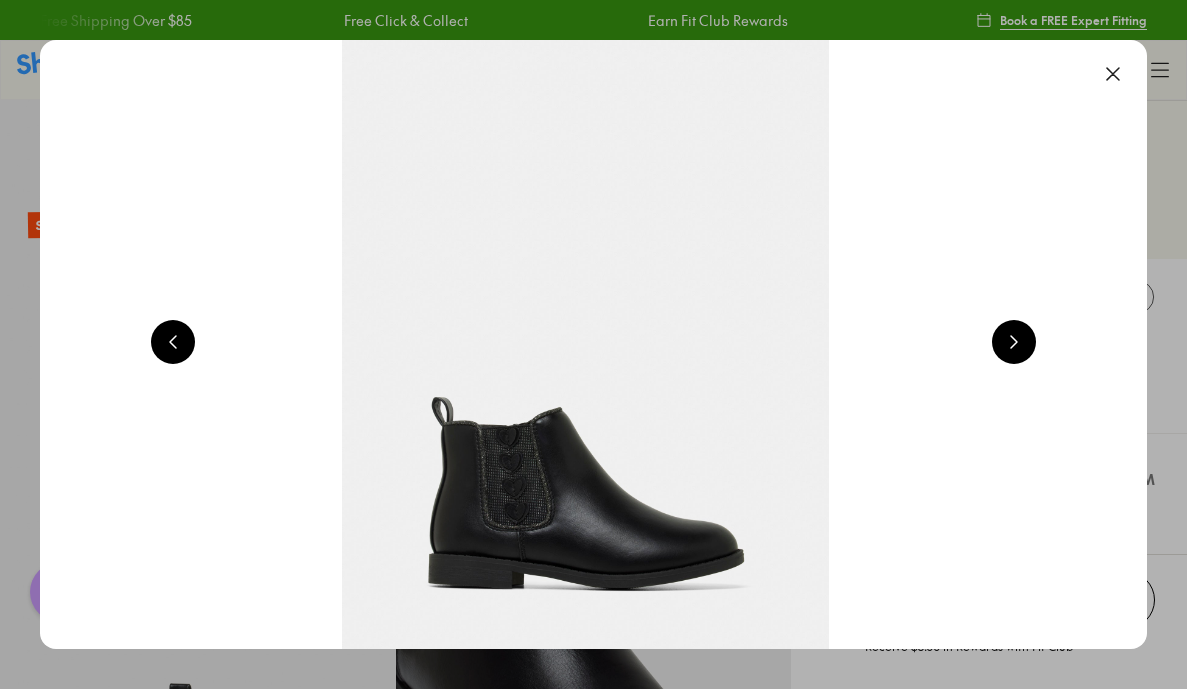click at bounding box center (585, 344) 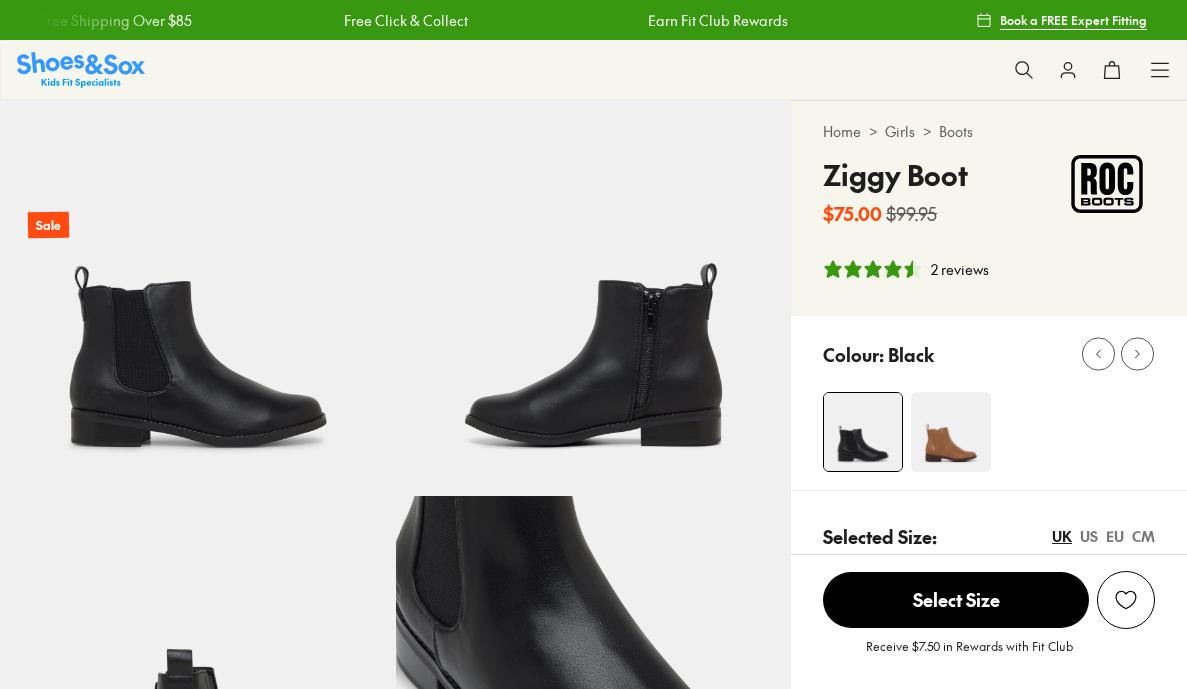 select on "*" 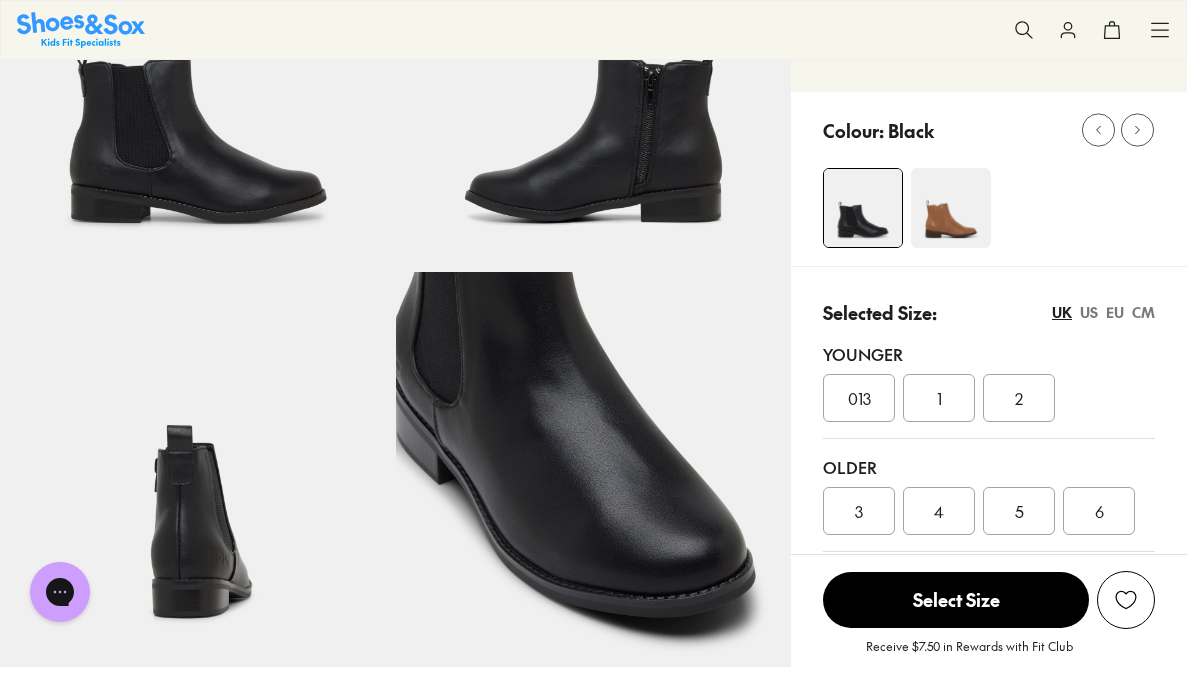 scroll, scrollTop: 280, scrollLeft: 0, axis: vertical 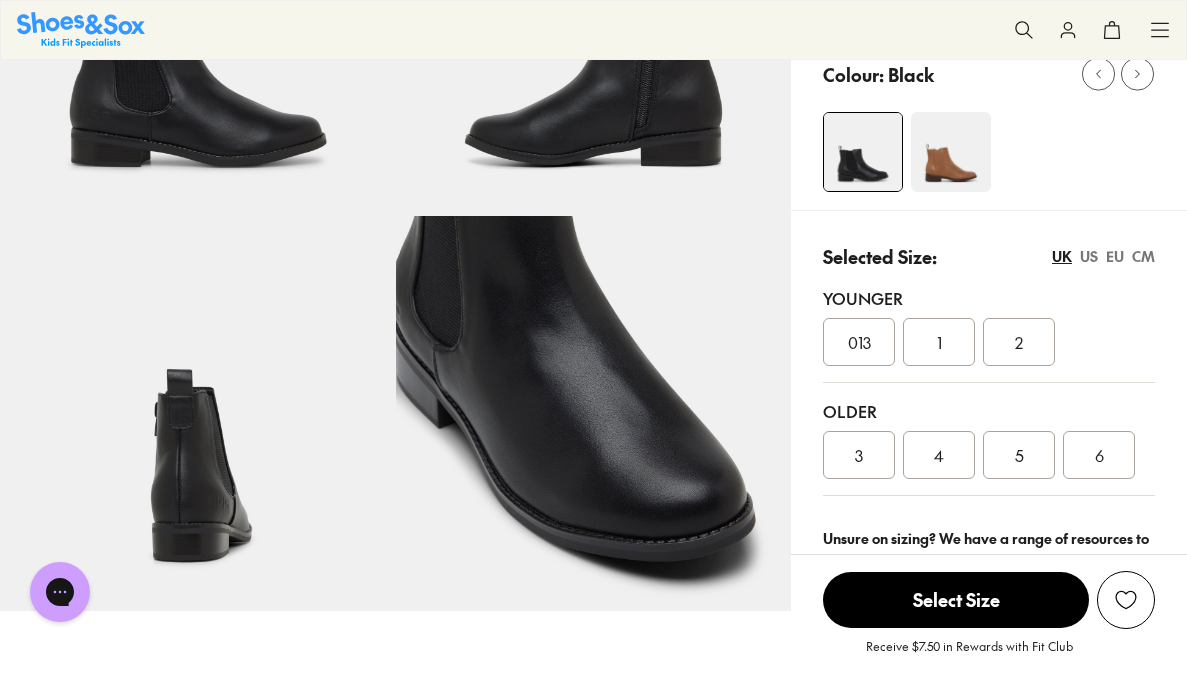 click 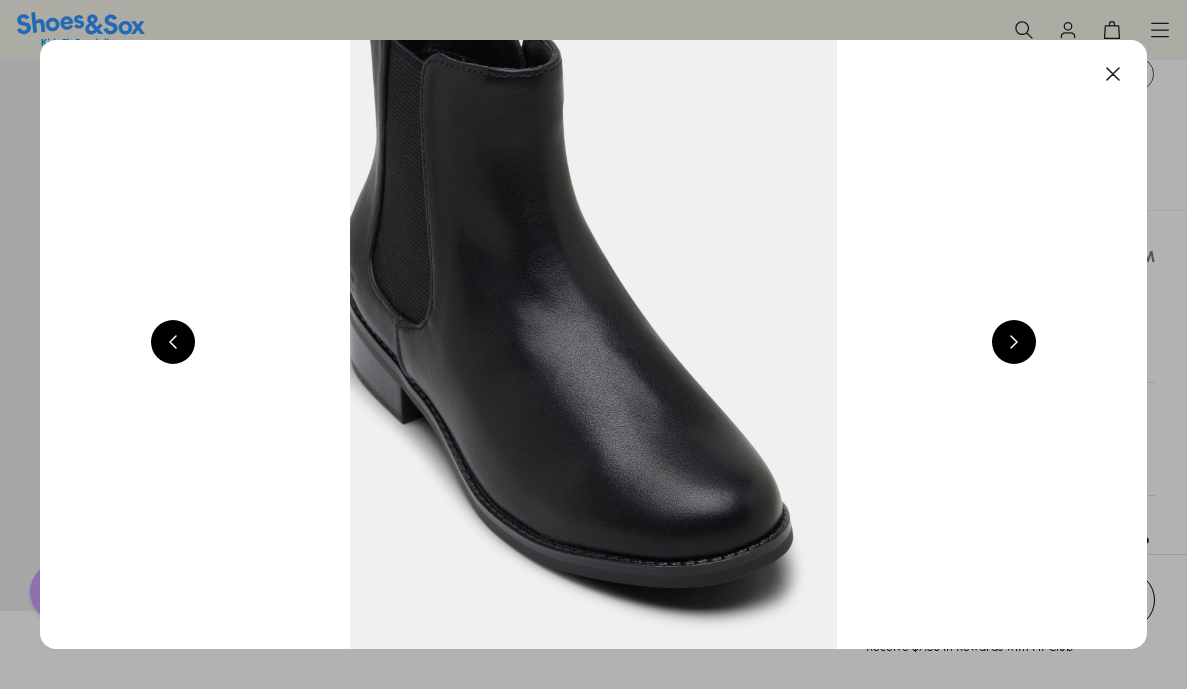 scroll, scrollTop: 0, scrollLeft: 3345, axis: horizontal 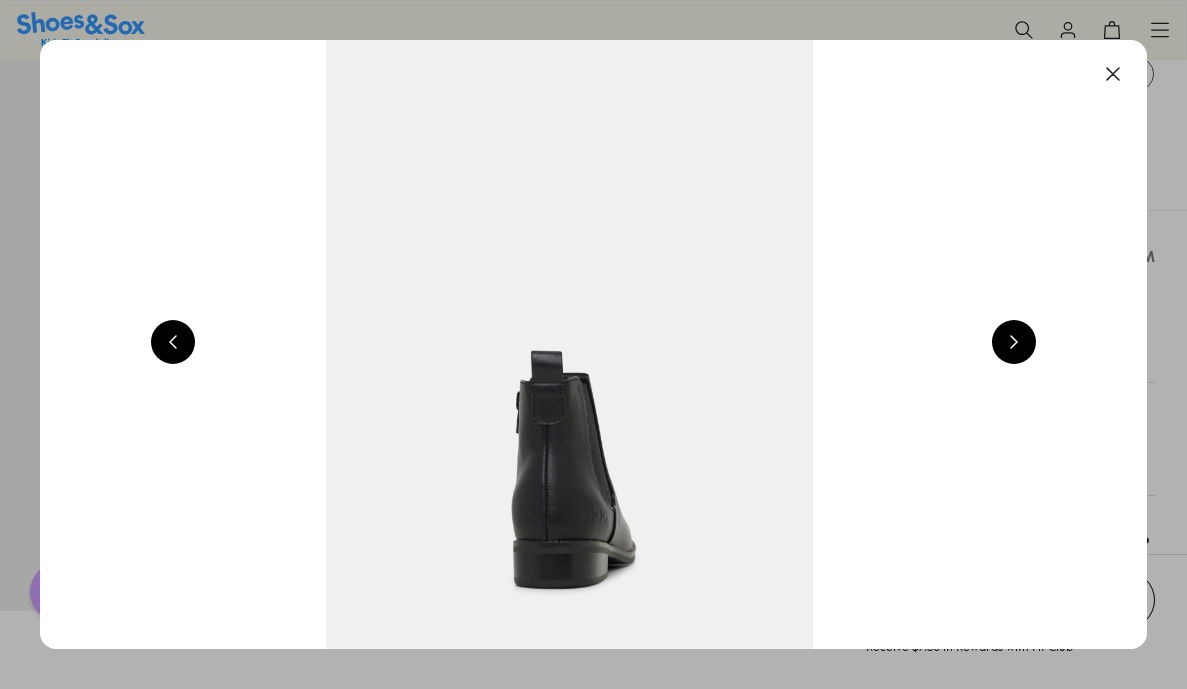 click at bounding box center (1014, 342) 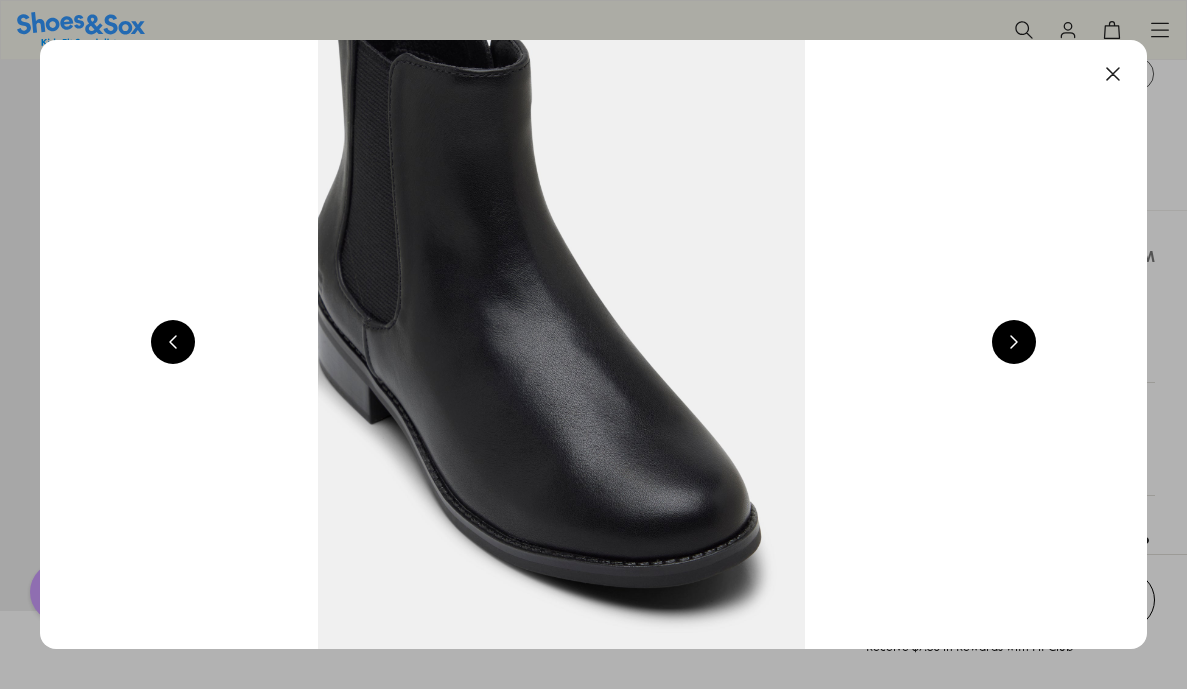 click at bounding box center [1014, 342] 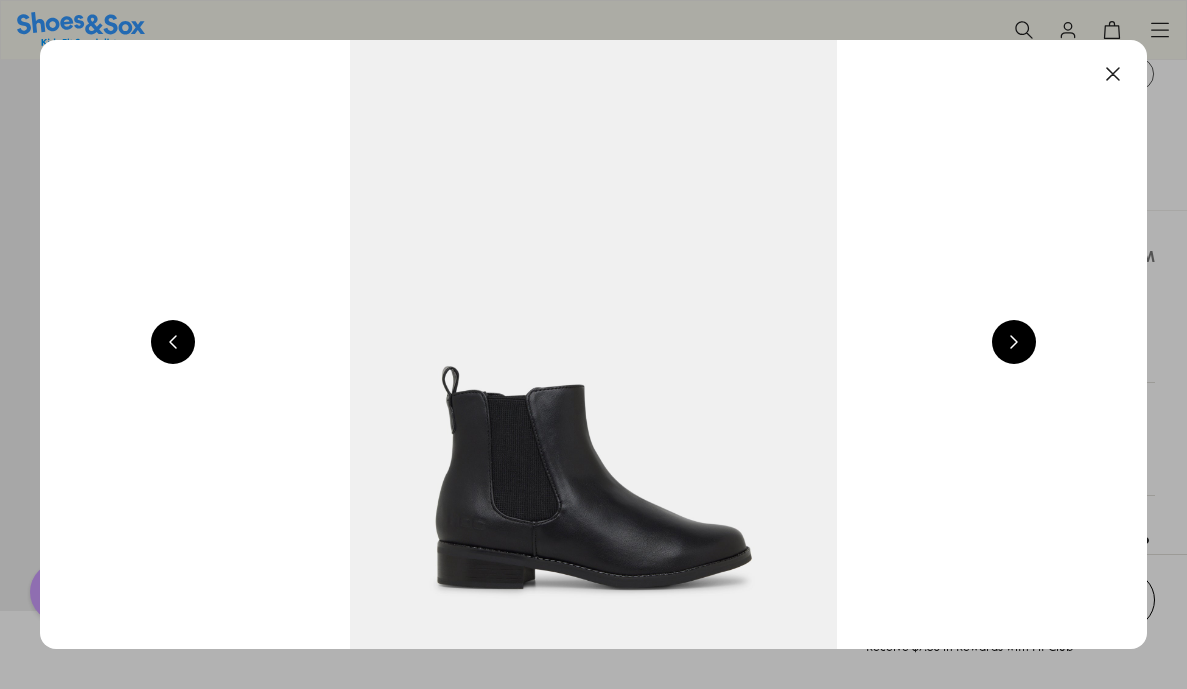 click at bounding box center [1014, 342] 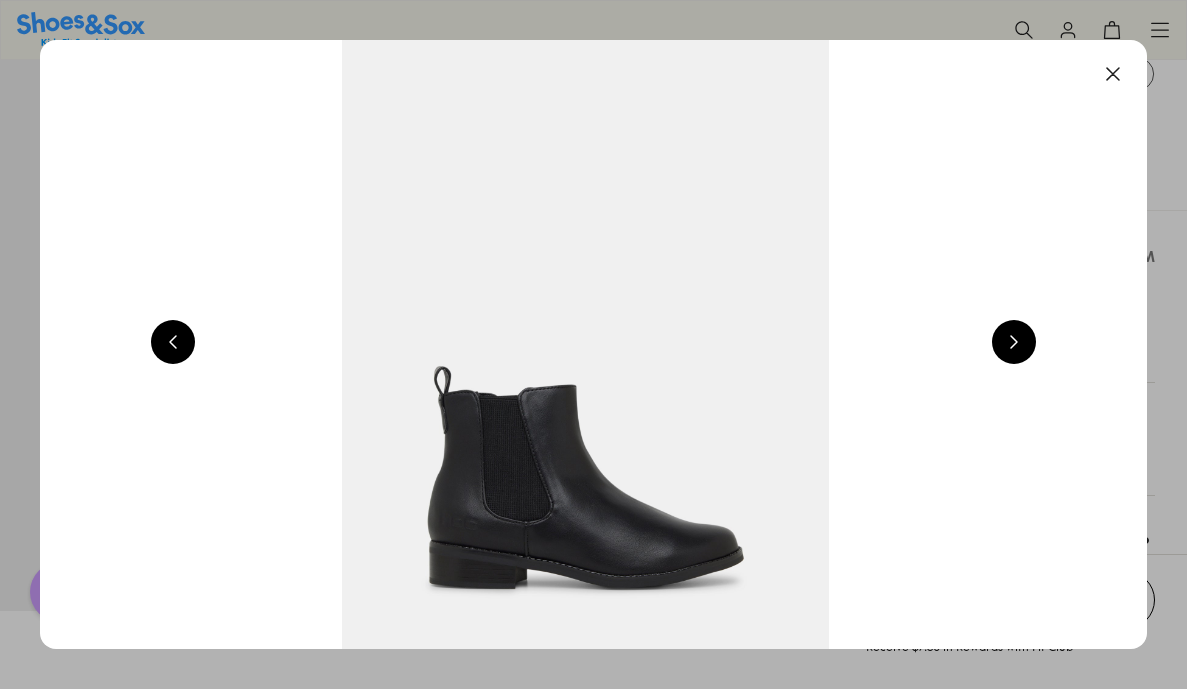 click at bounding box center (1113, 74) 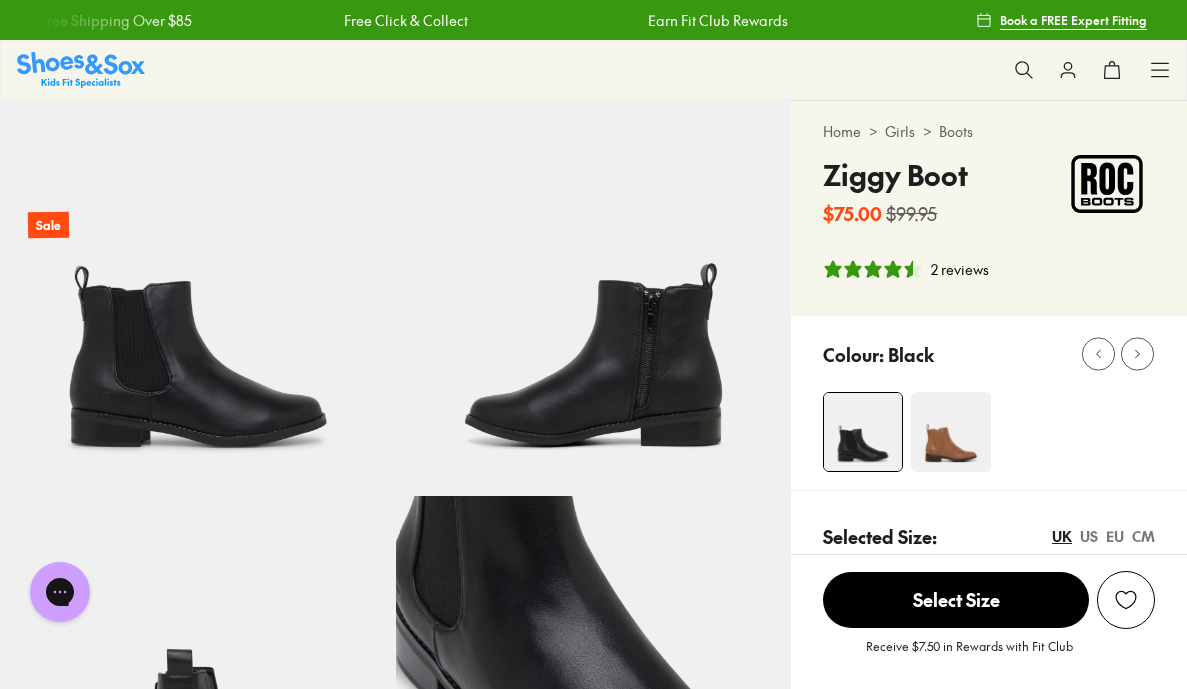 scroll, scrollTop: 0, scrollLeft: 0, axis: both 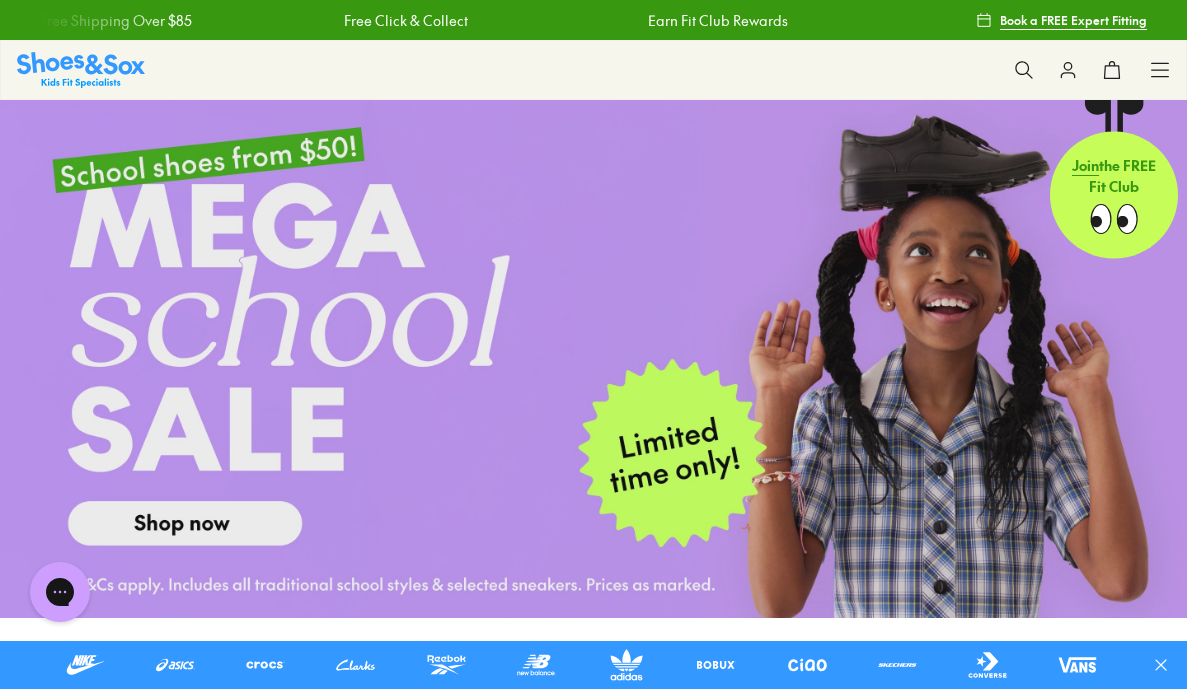 click 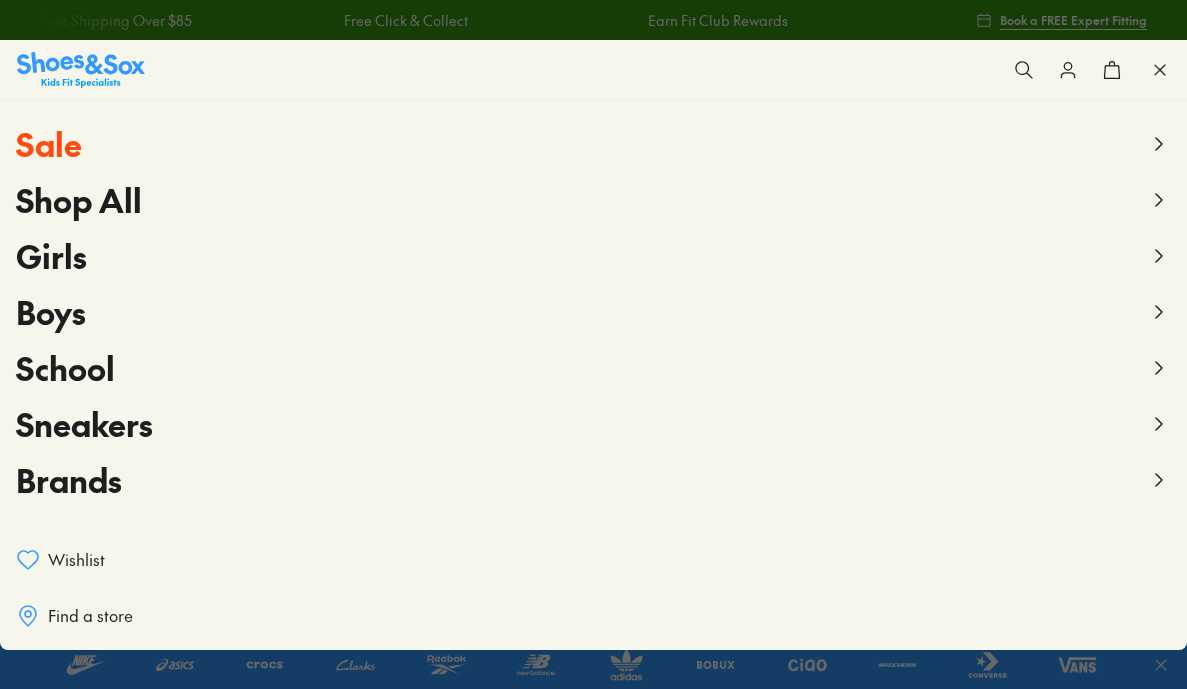 click on "Shop All" at bounding box center (79, 199) 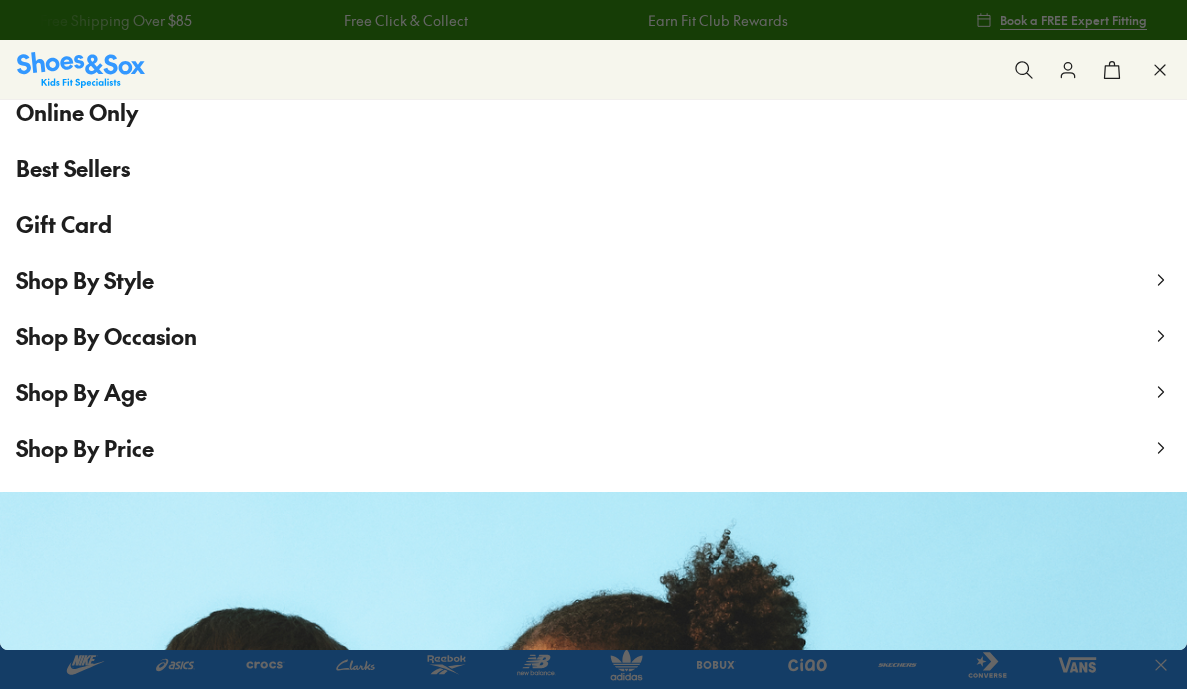 scroll, scrollTop: 361, scrollLeft: 0, axis: vertical 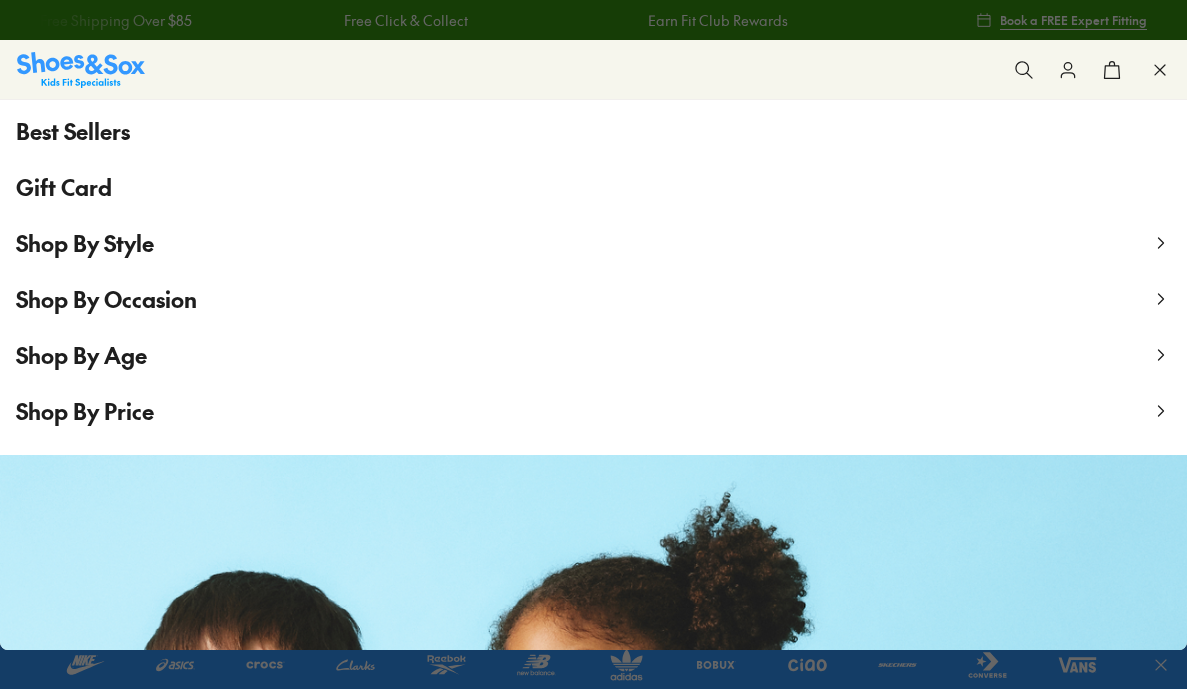 click on "Shop By Style" at bounding box center [85, 243] 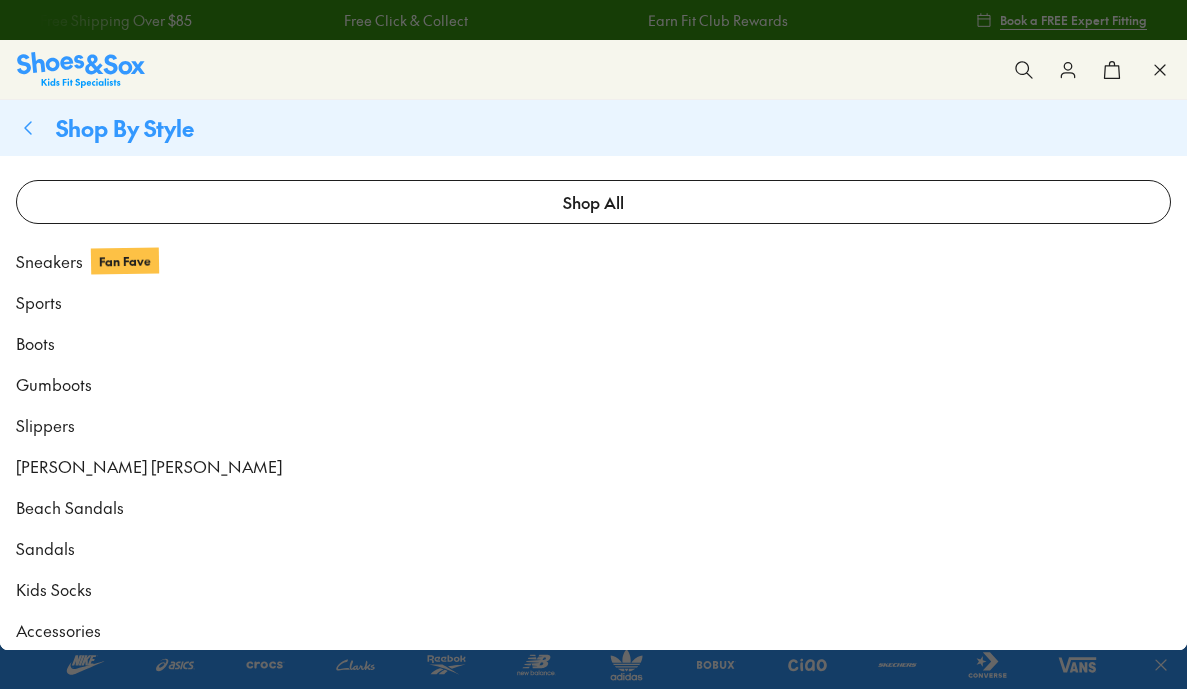 click on "Boots" at bounding box center [35, 343] 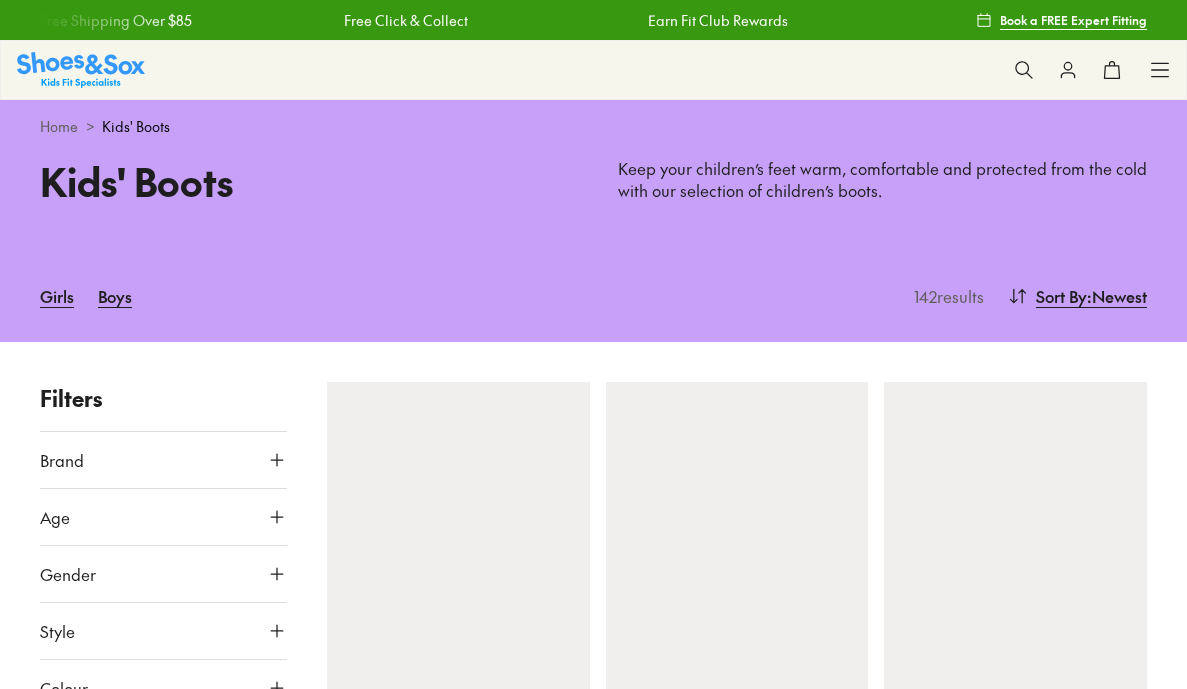 scroll, scrollTop: 0, scrollLeft: 0, axis: both 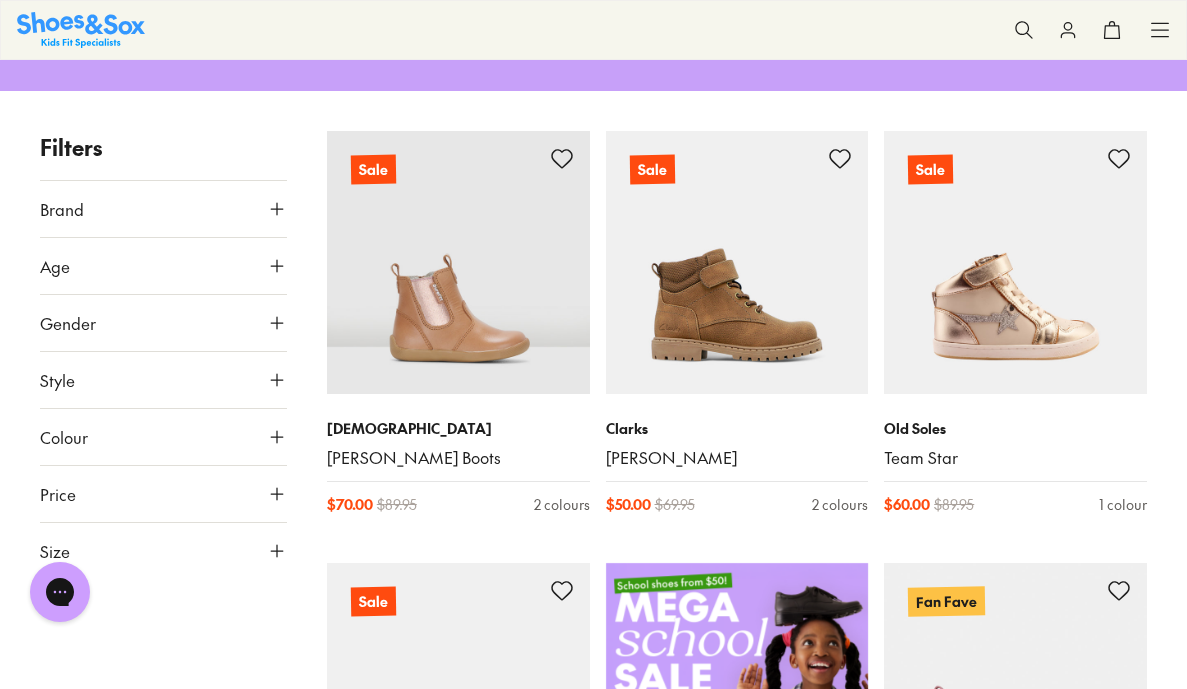 click on "Colour" at bounding box center [163, 437] 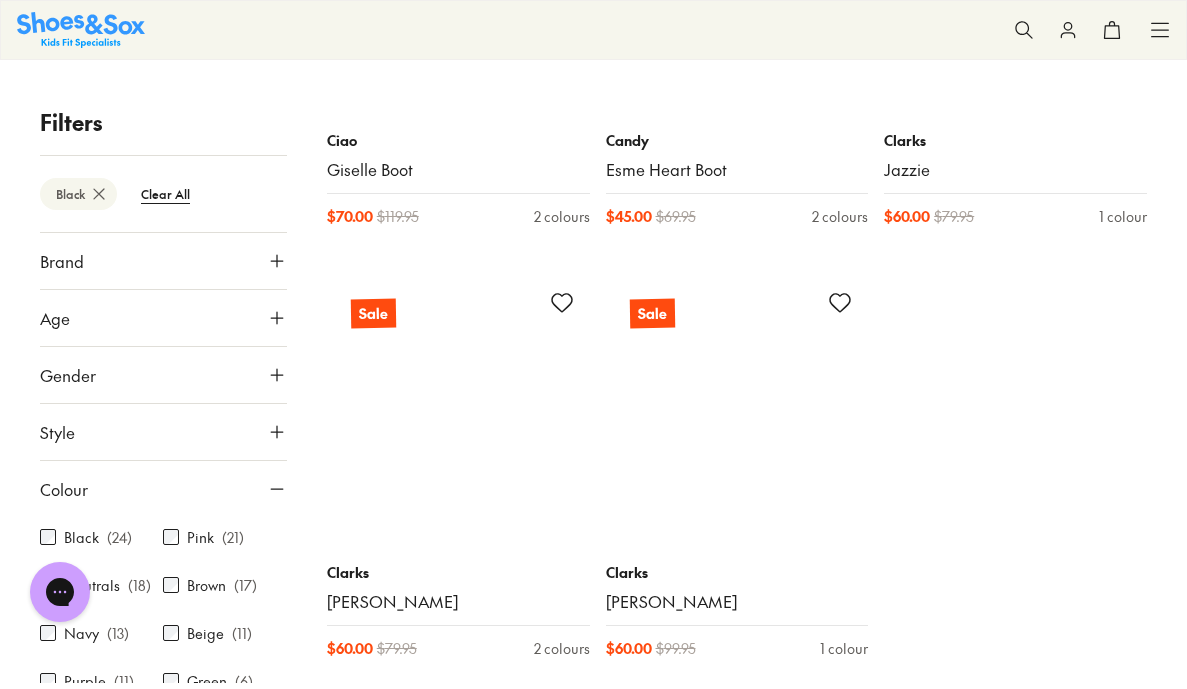 scroll, scrollTop: 3561, scrollLeft: 0, axis: vertical 